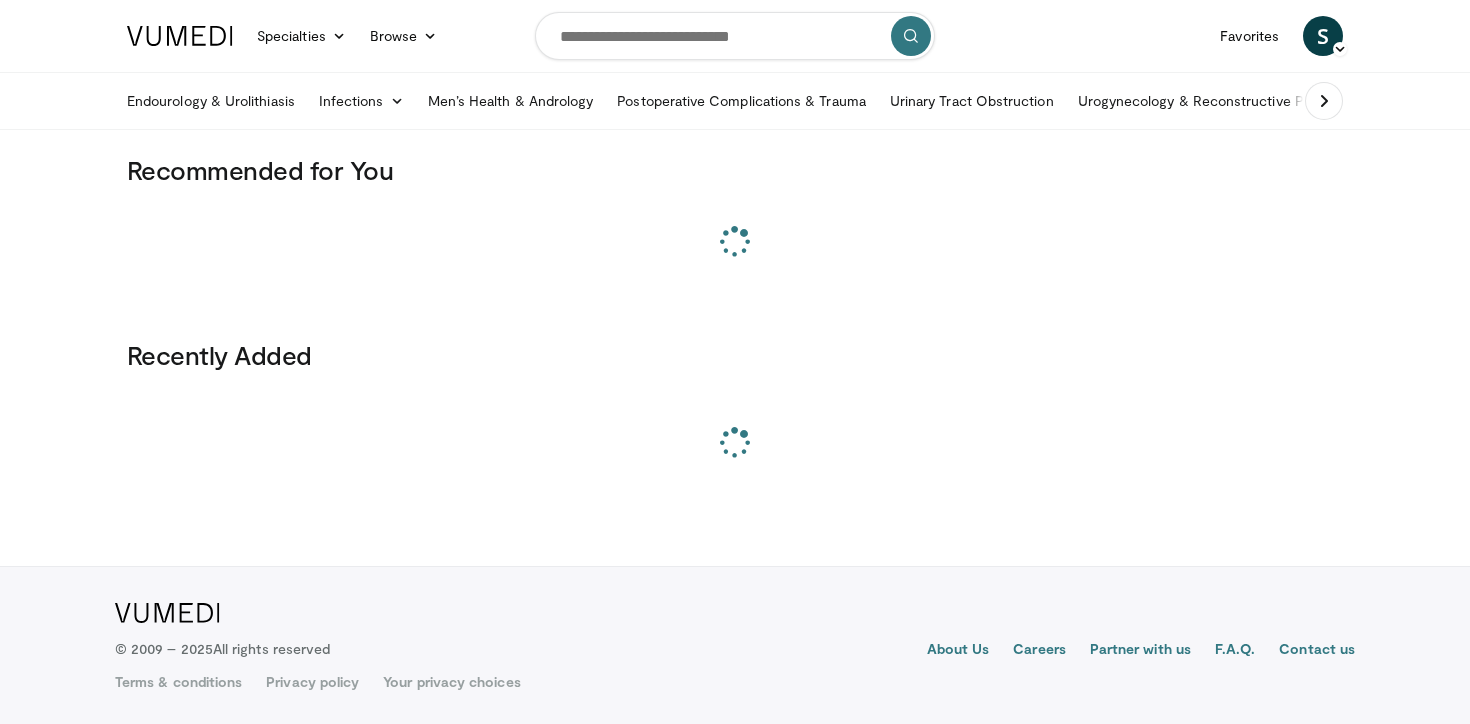 scroll, scrollTop: 0, scrollLeft: 0, axis: both 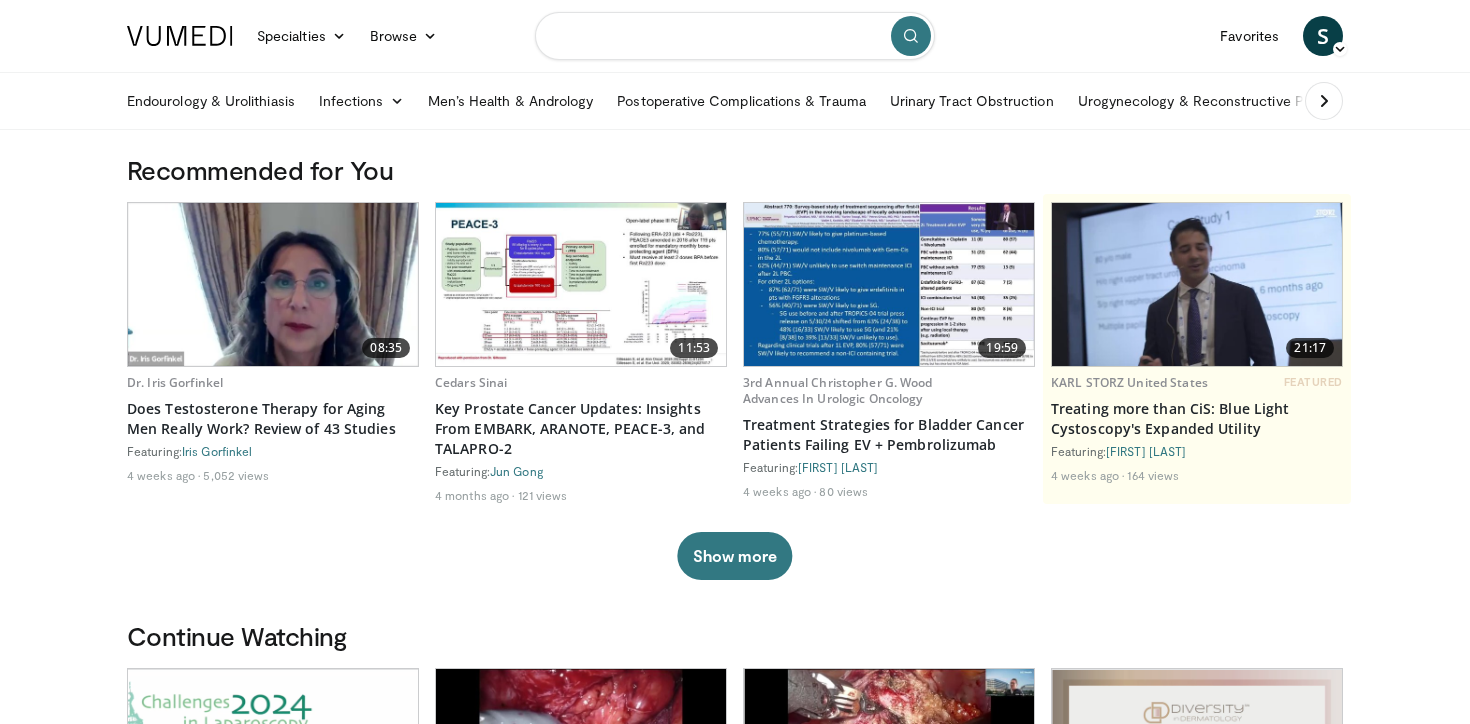 click at bounding box center [735, 36] 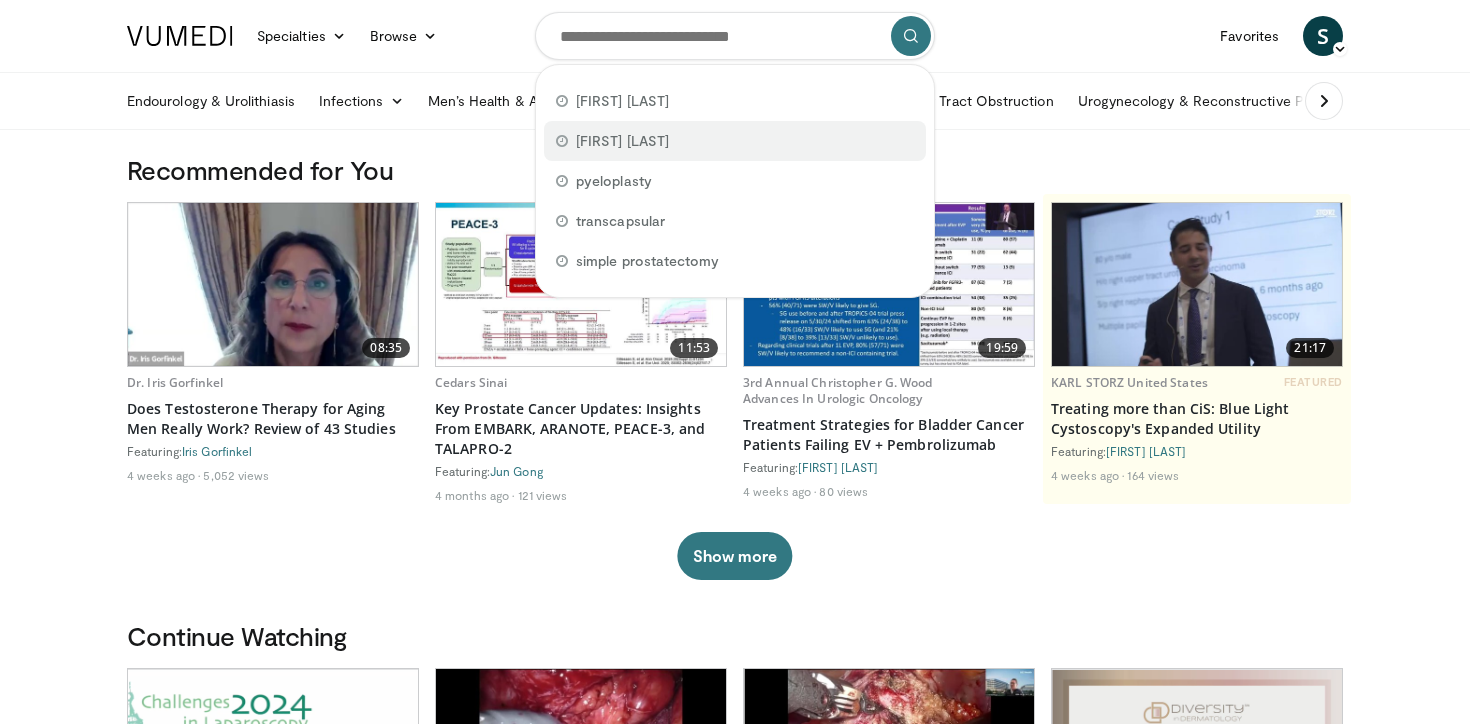 click on "[FIRST] [LAST]" at bounding box center (622, 141) 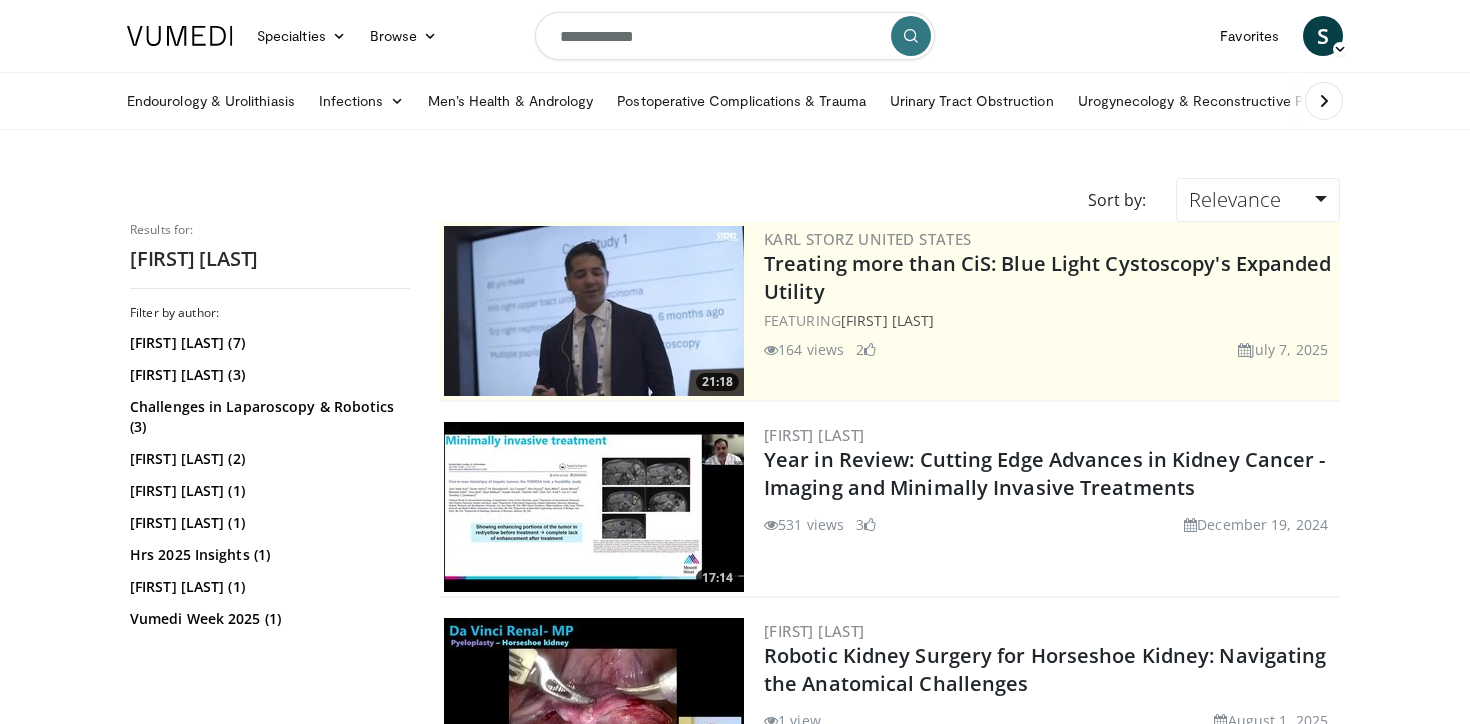 scroll, scrollTop: 0, scrollLeft: 0, axis: both 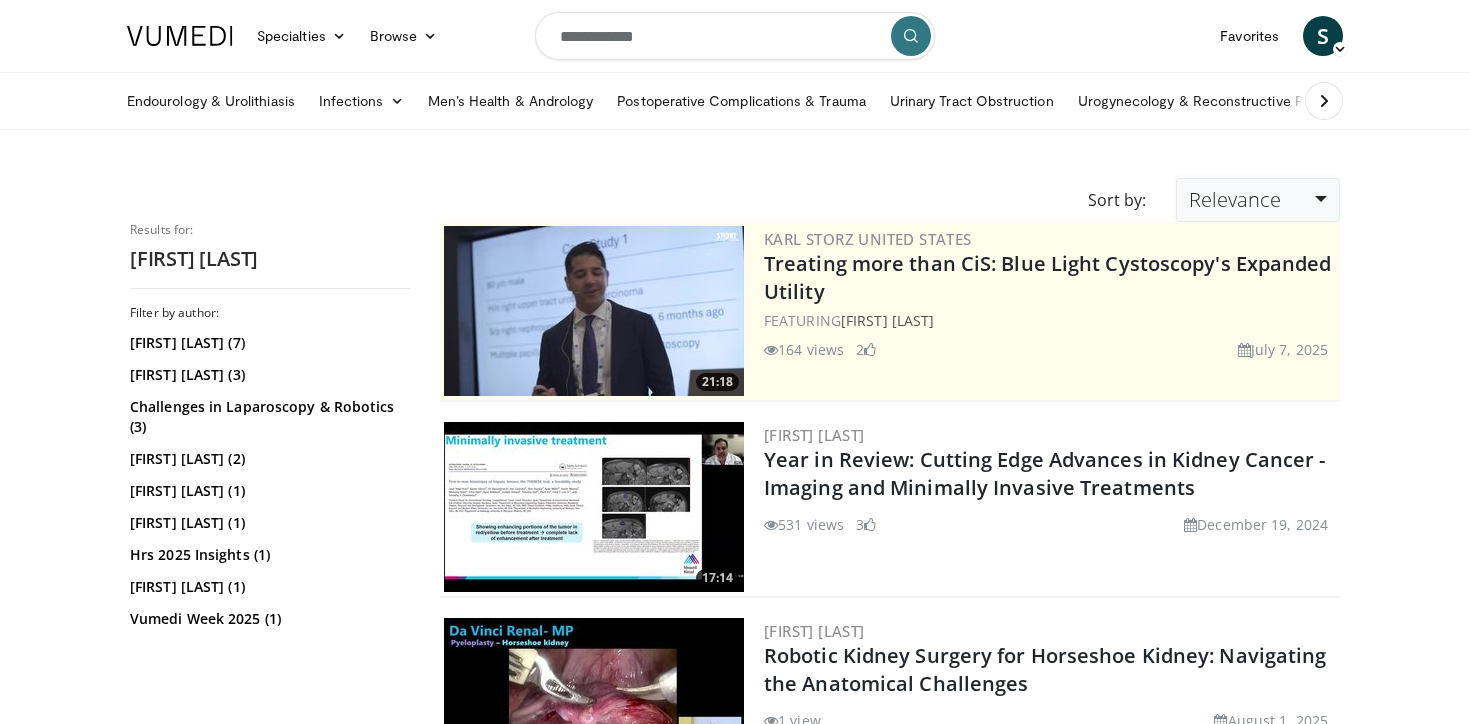 click on "Relevance" at bounding box center (1235, 199) 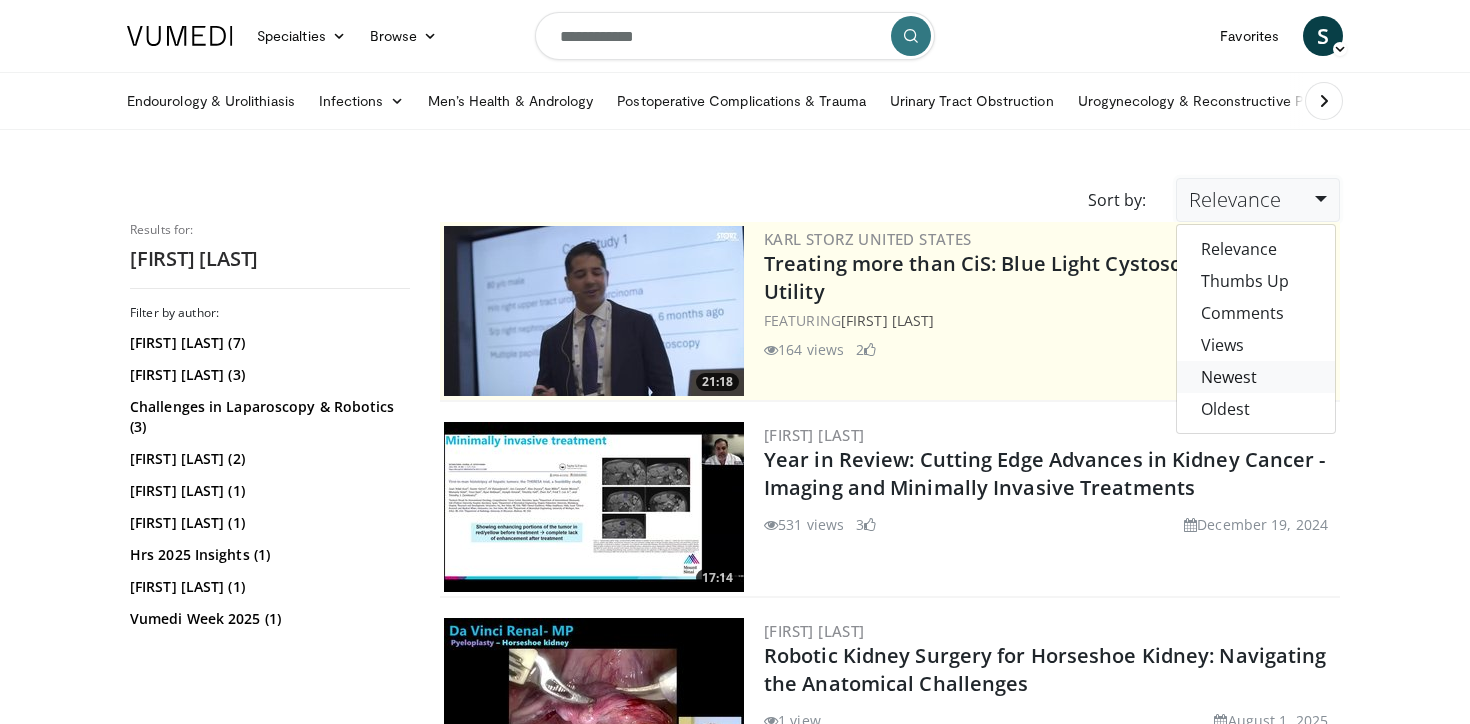 click on "Newest" at bounding box center (1256, 377) 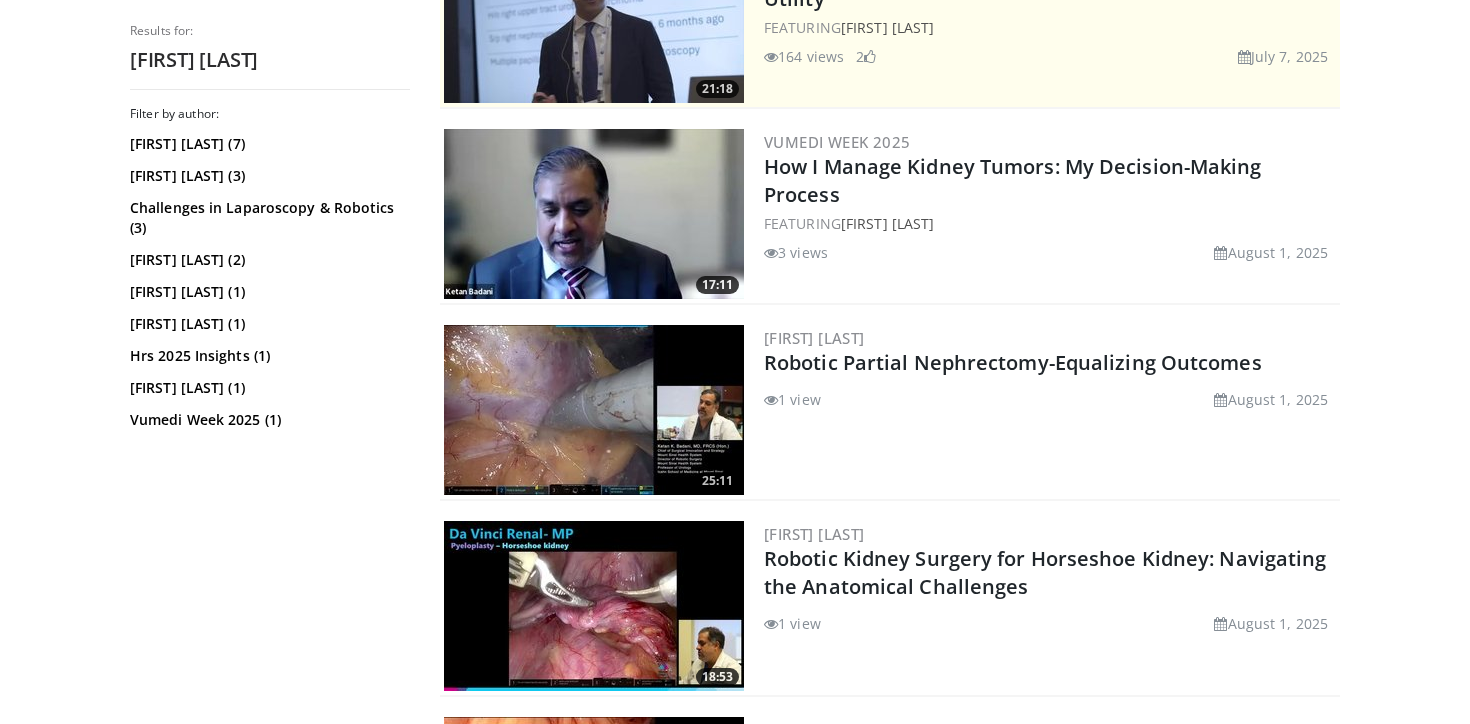 scroll, scrollTop: 298, scrollLeft: 0, axis: vertical 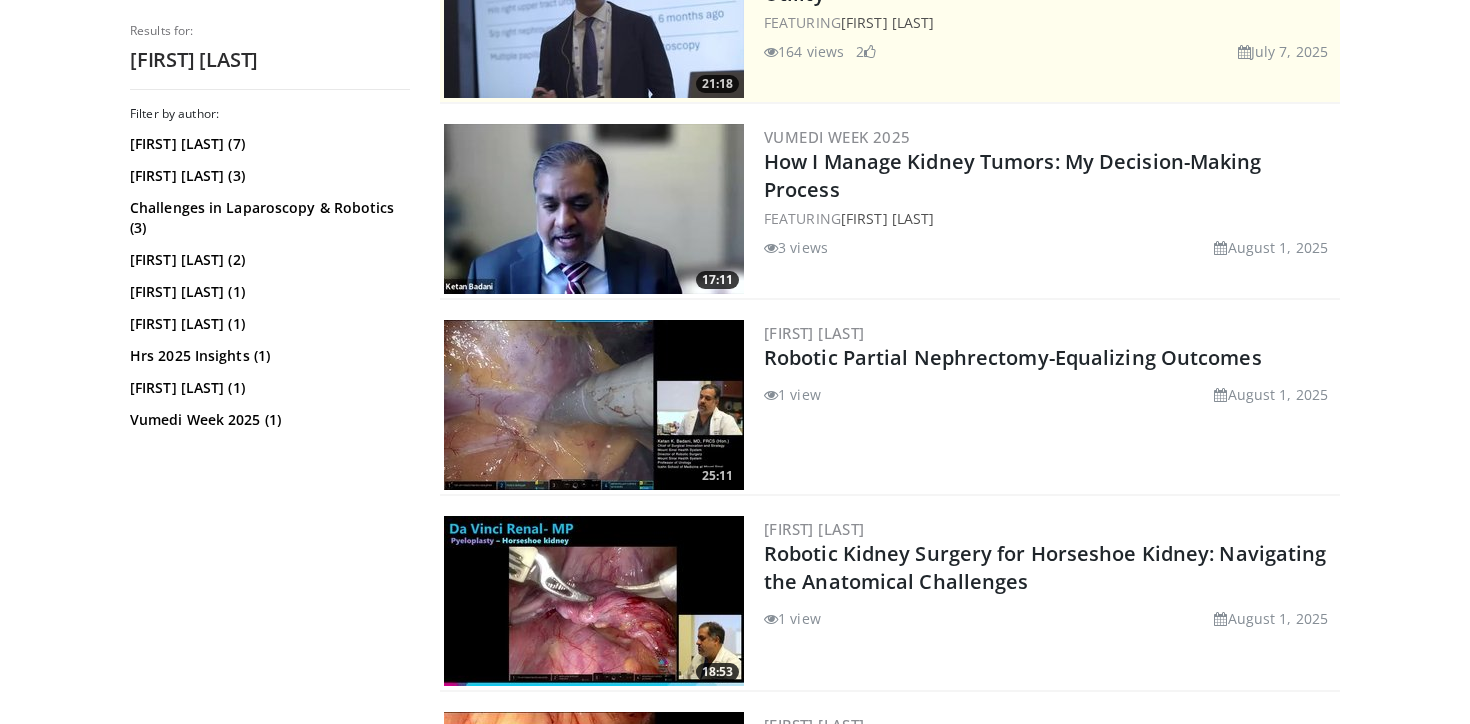 click at bounding box center (594, 405) 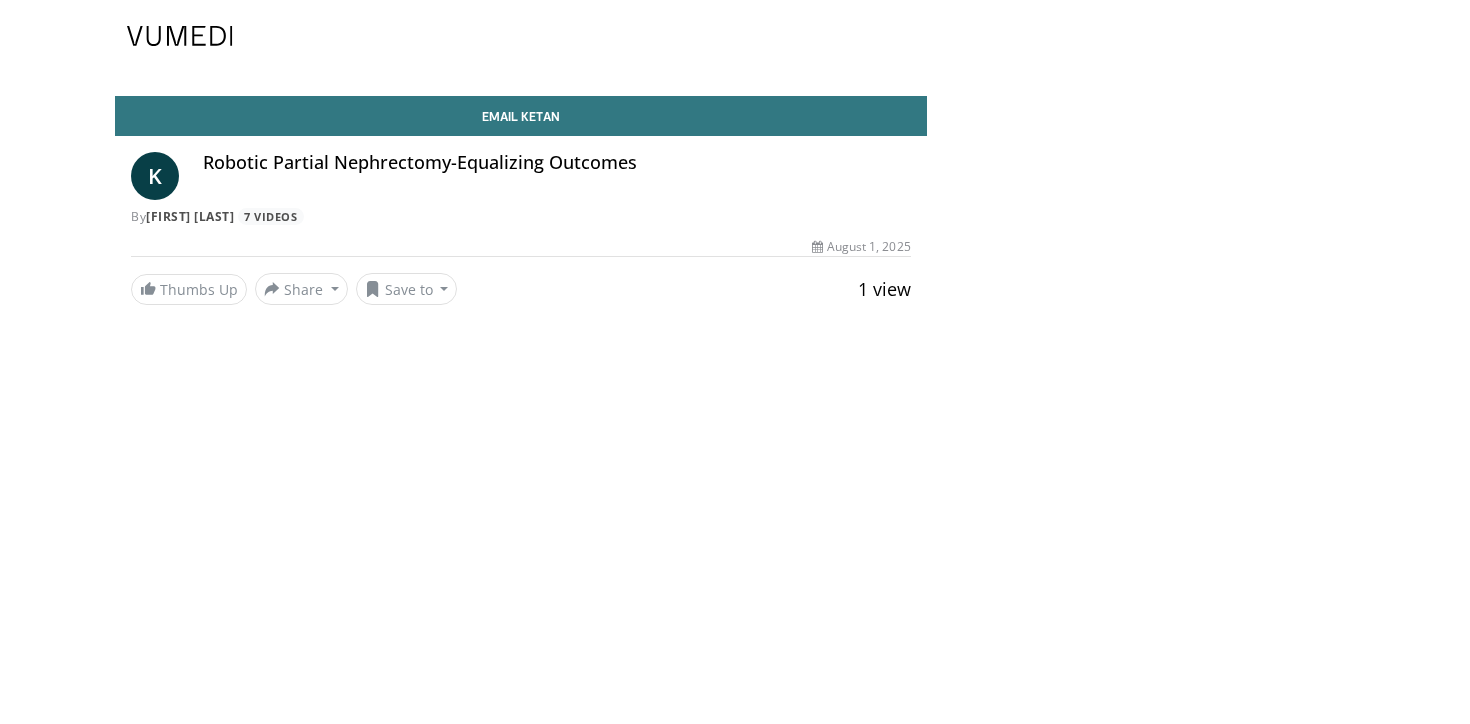 scroll, scrollTop: 0, scrollLeft: 0, axis: both 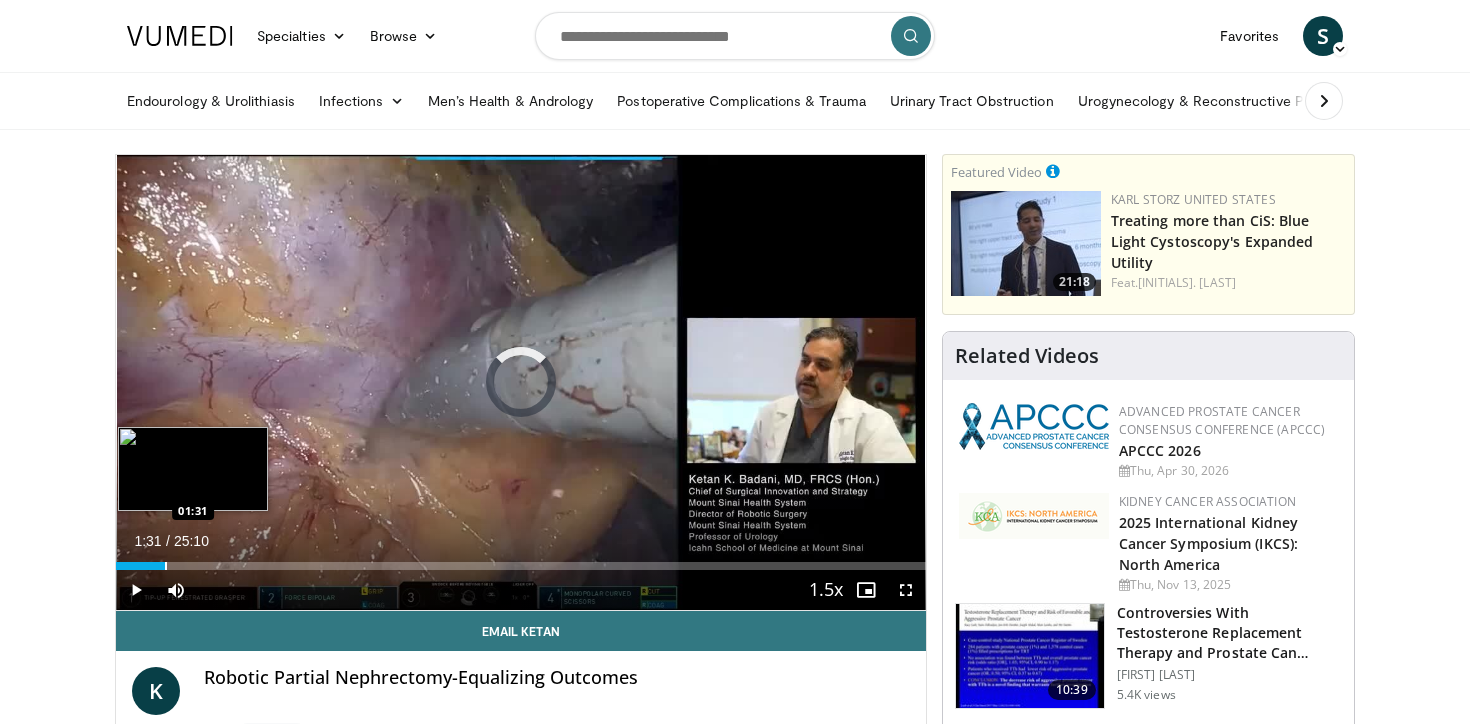 click on "Loaded :  2.64% 01:31 01:31" at bounding box center [521, 560] 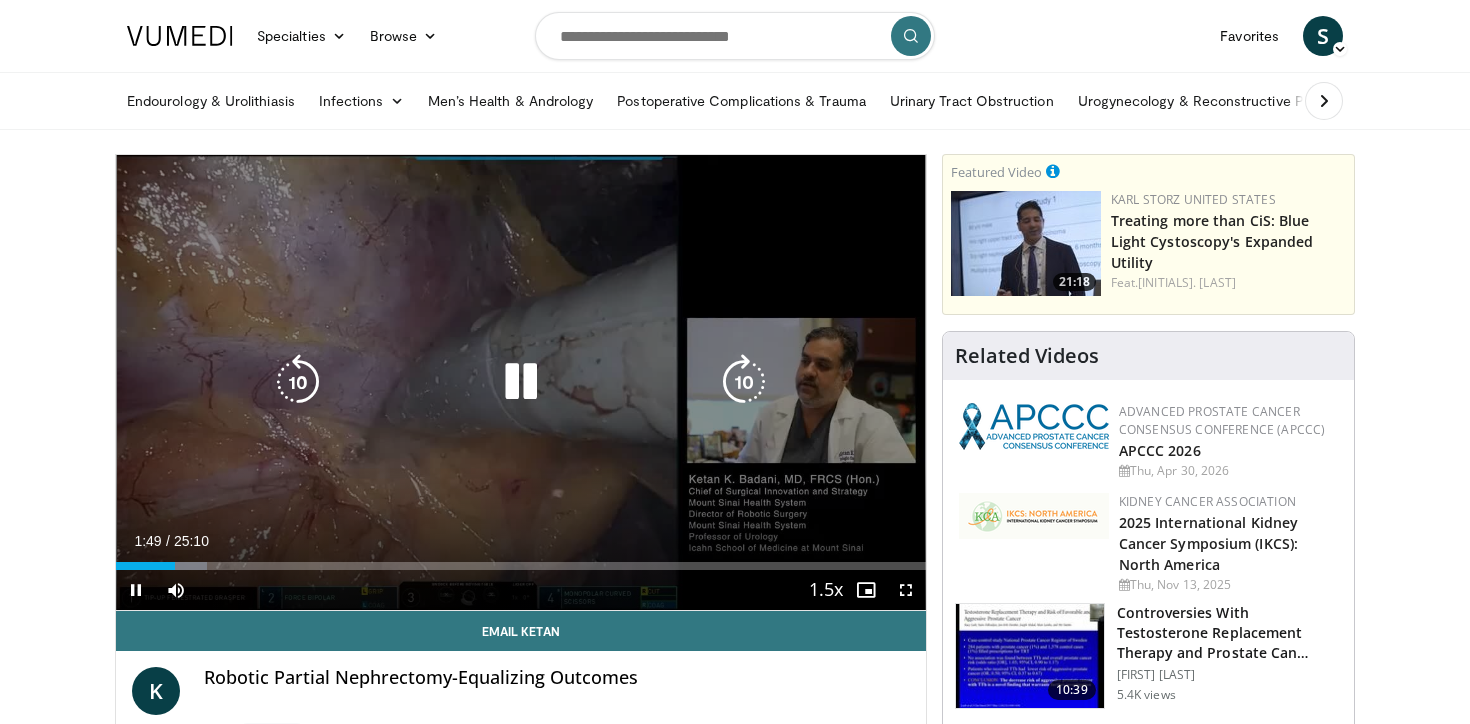 click on "10 seconds
Tap to unmute" at bounding box center [521, 382] 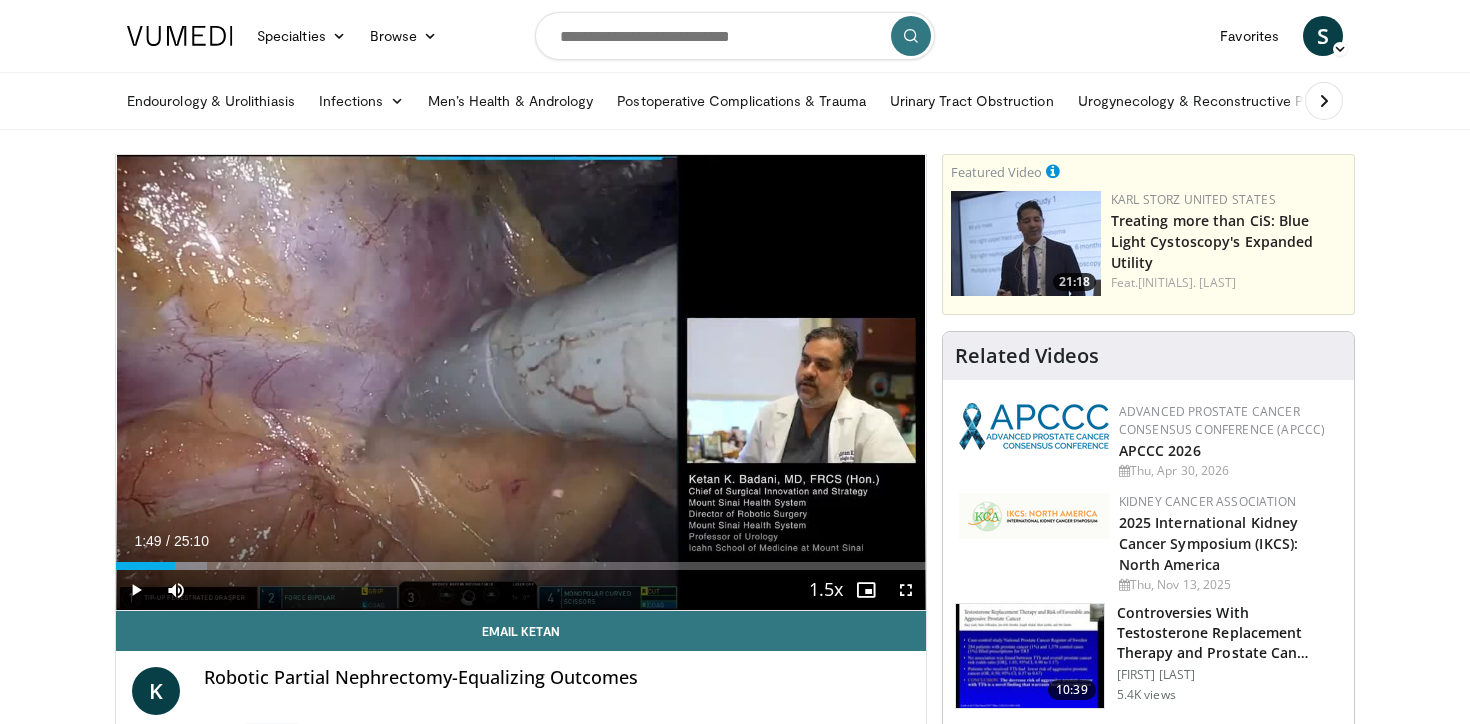 click on "10 seconds
Tap to unmute" at bounding box center (521, 382) 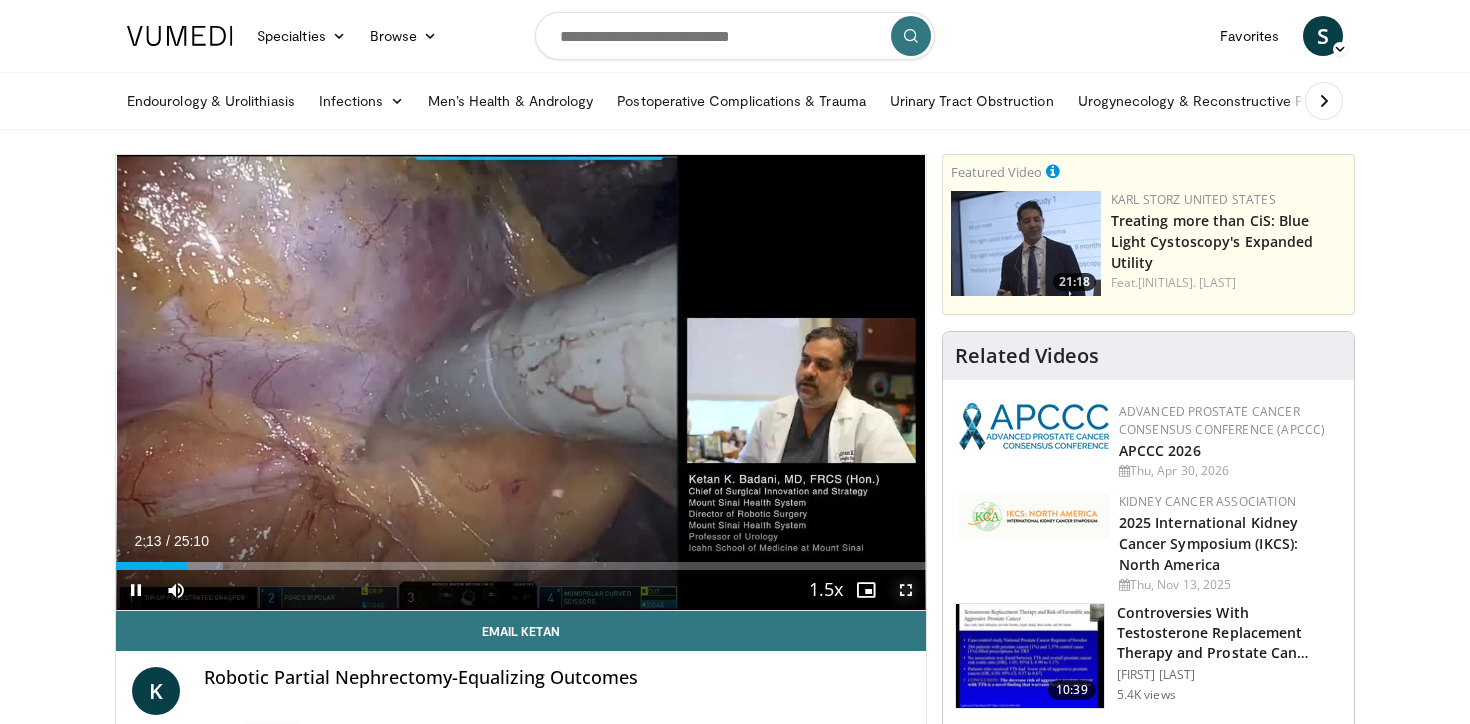 click at bounding box center (906, 590) 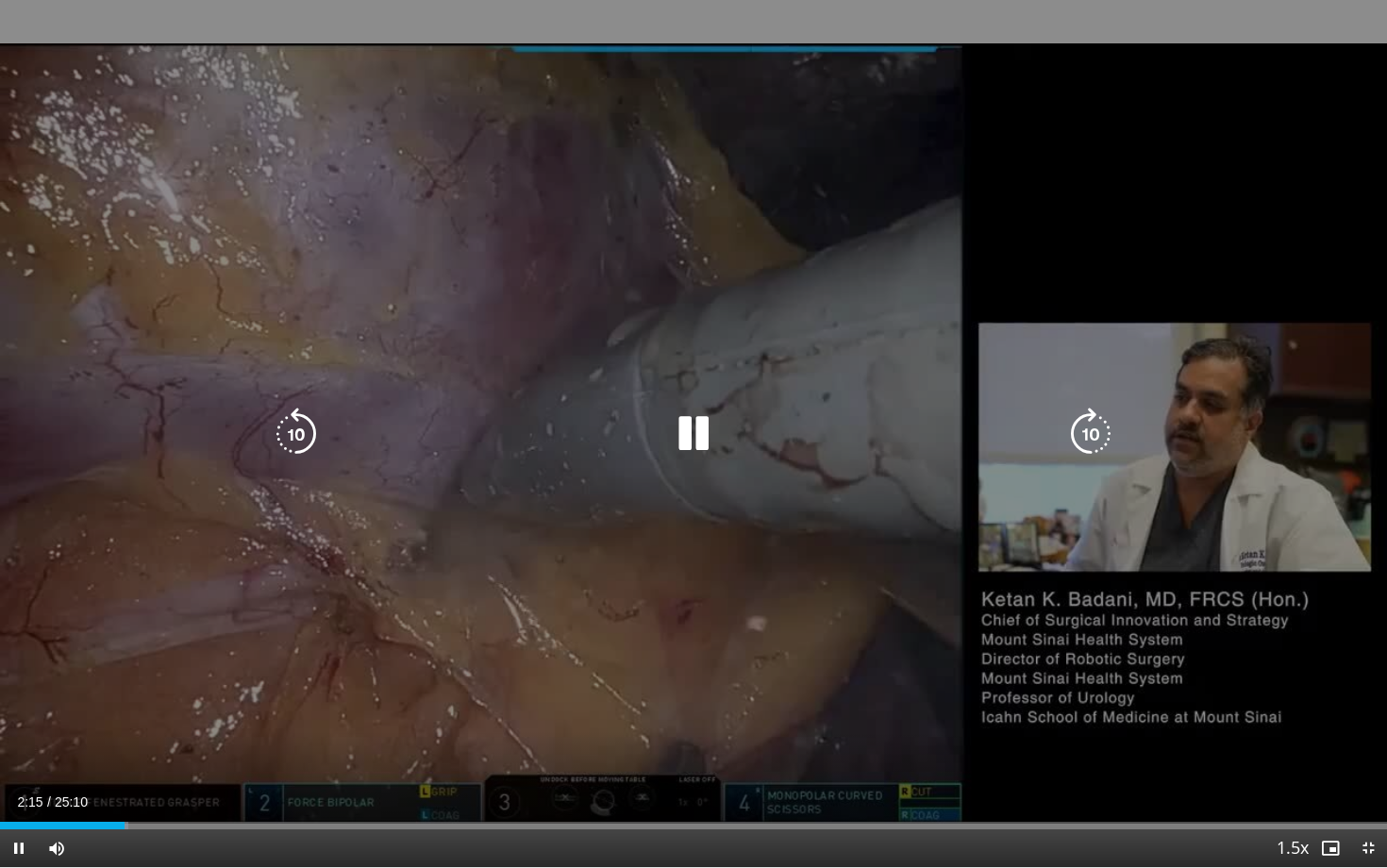 click at bounding box center [694, 434] 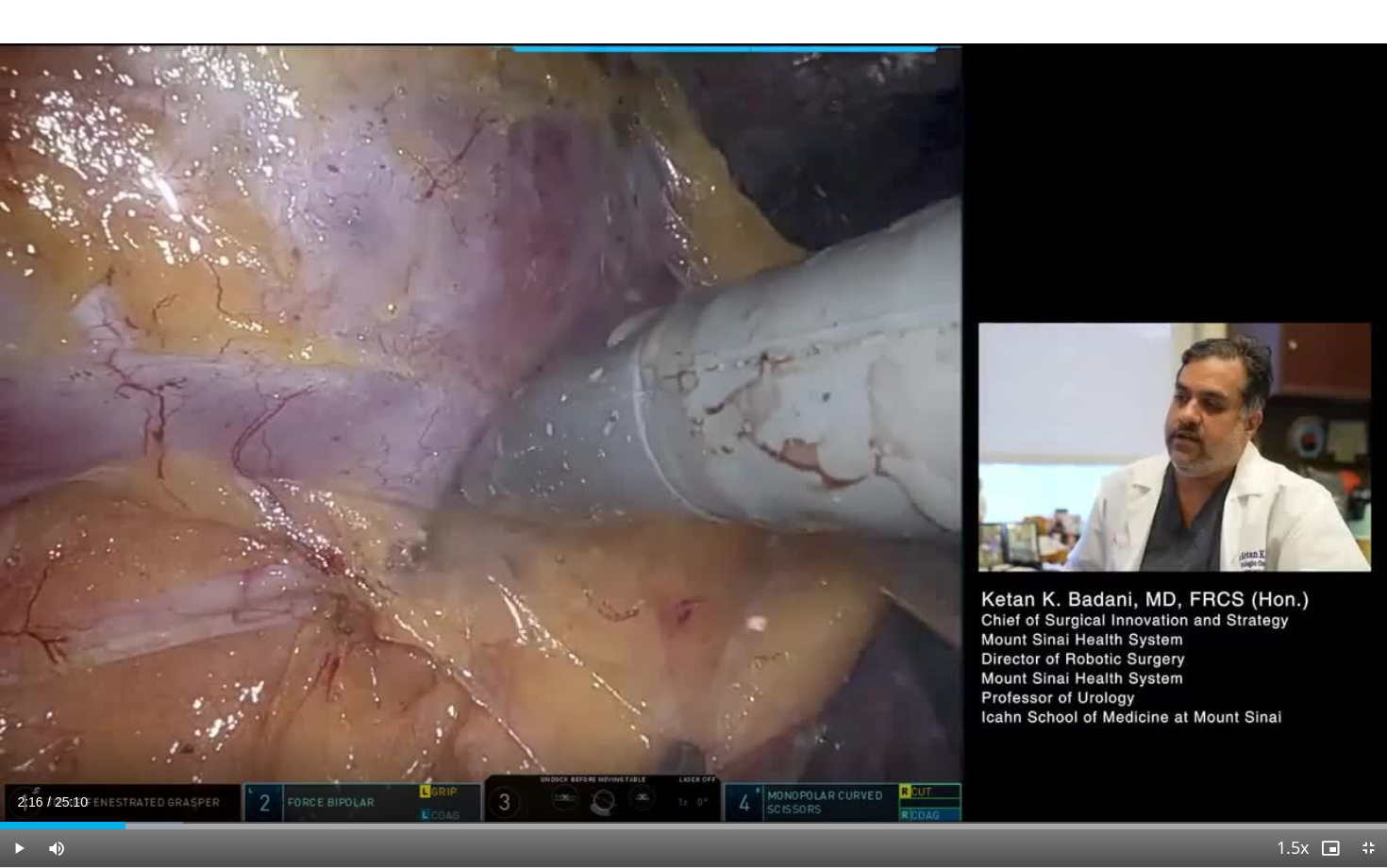 type 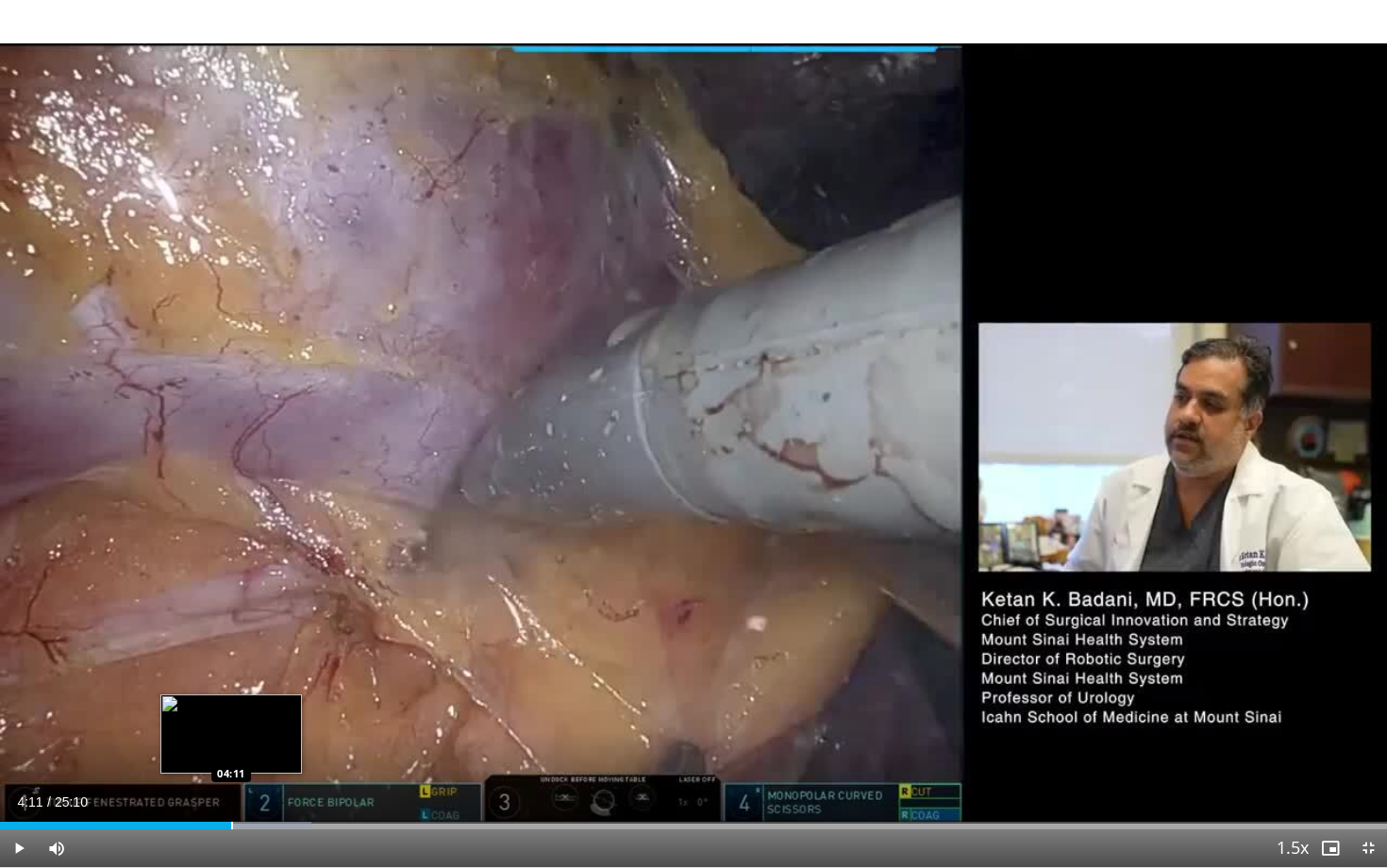 click at bounding box center [232, 826] 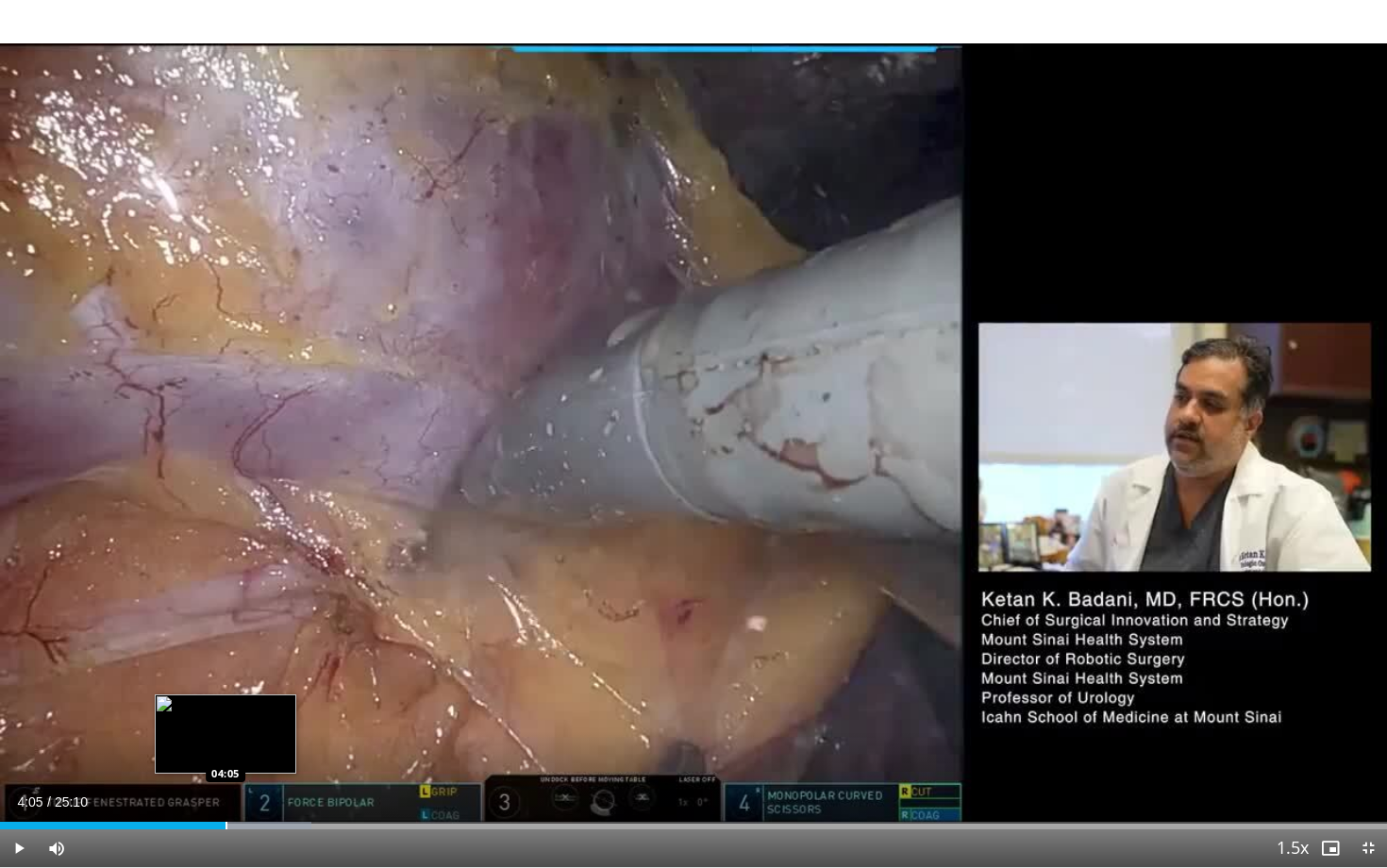 click at bounding box center (226, 826) 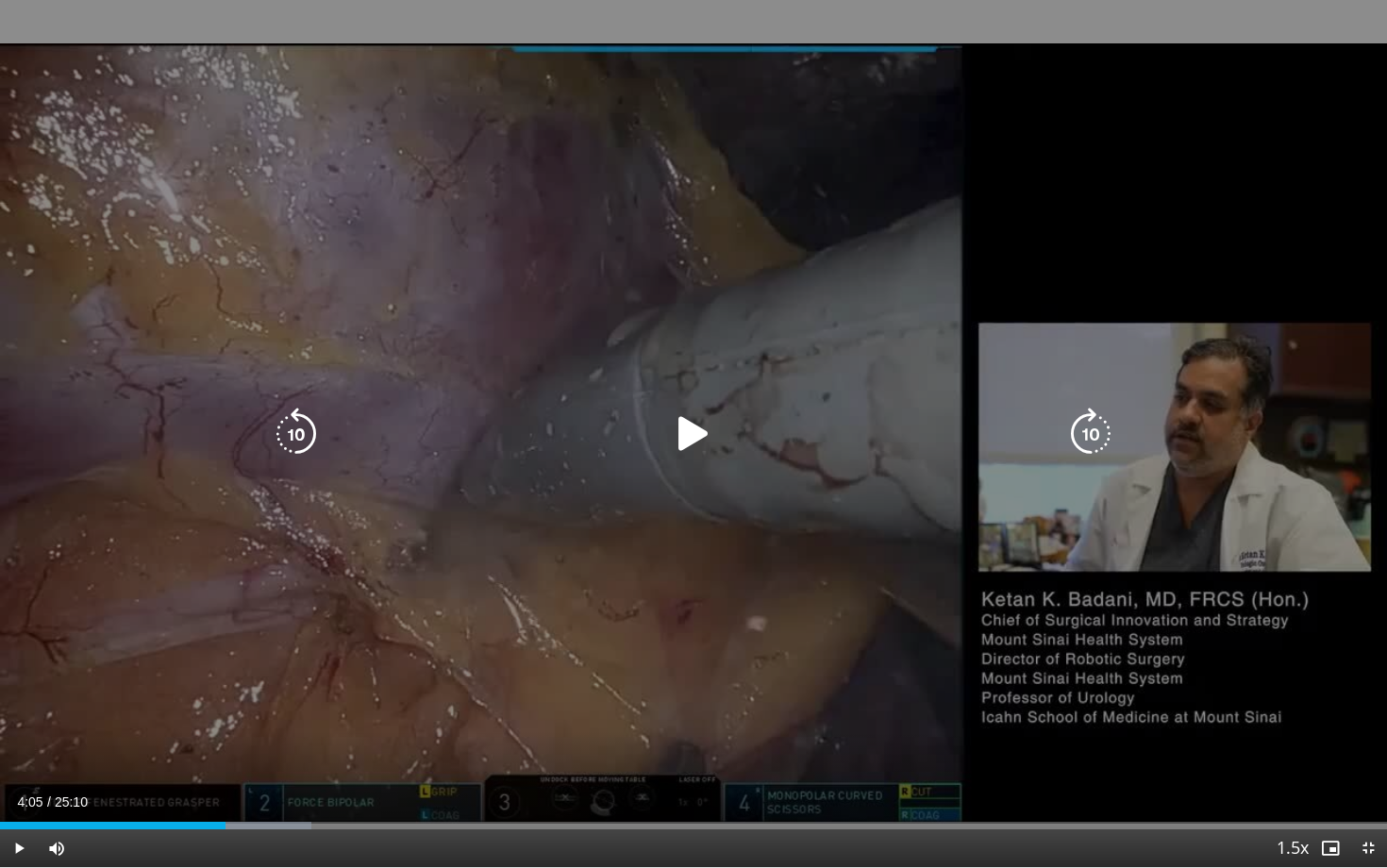 click on "10 seconds
Tap to unmute" at bounding box center [694, 433] 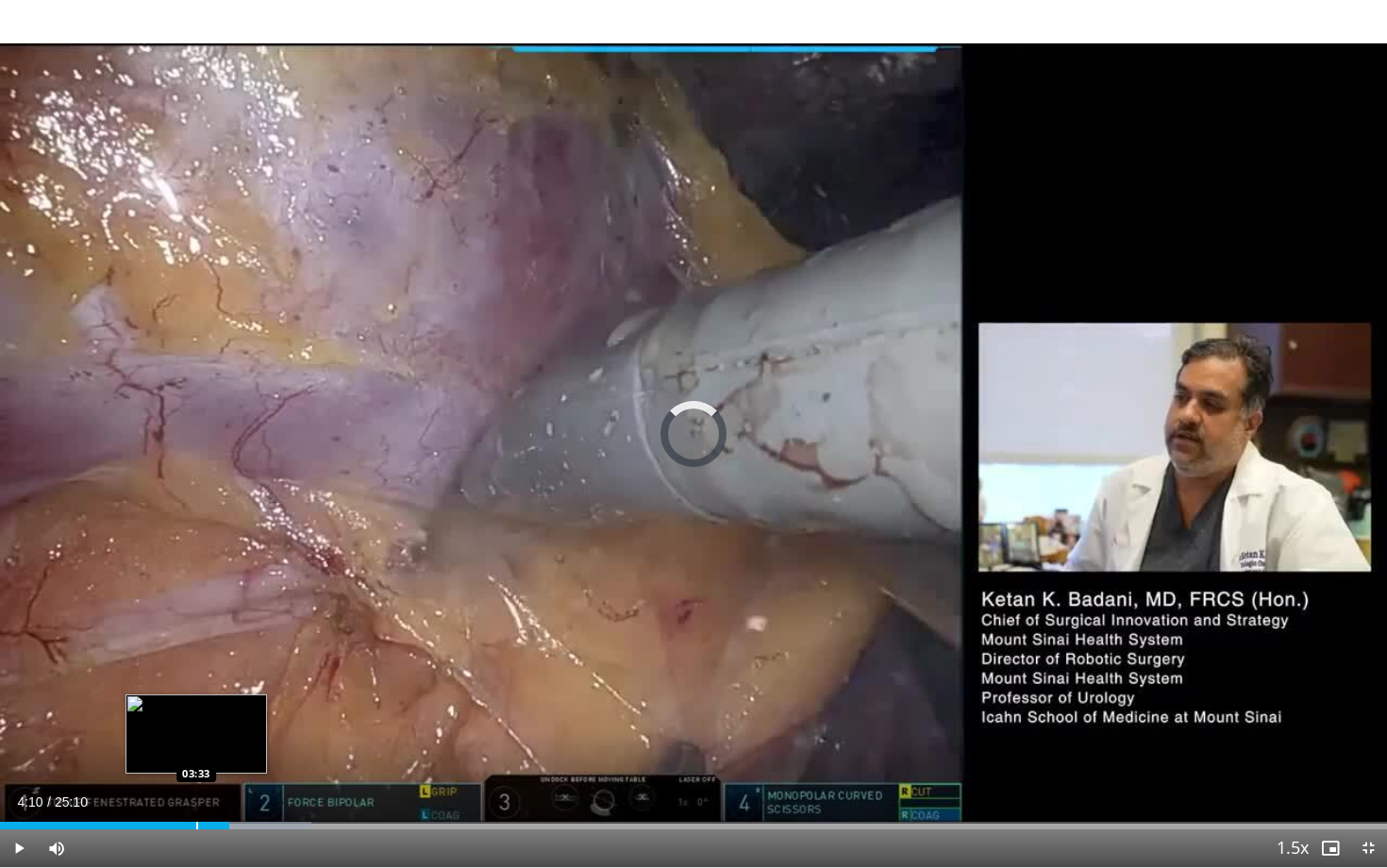 click at bounding box center (197, 826) 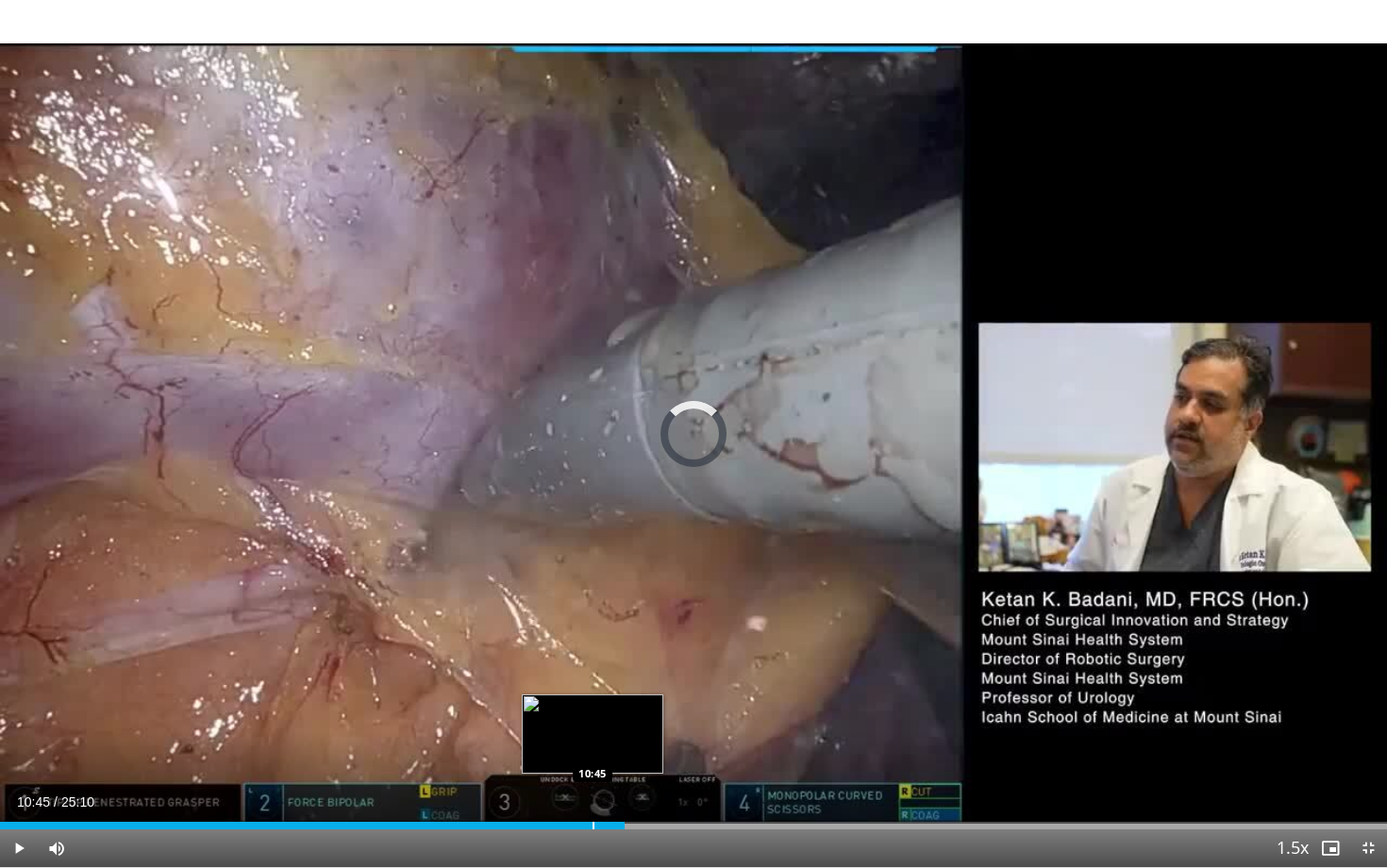 click at bounding box center (593, 826) 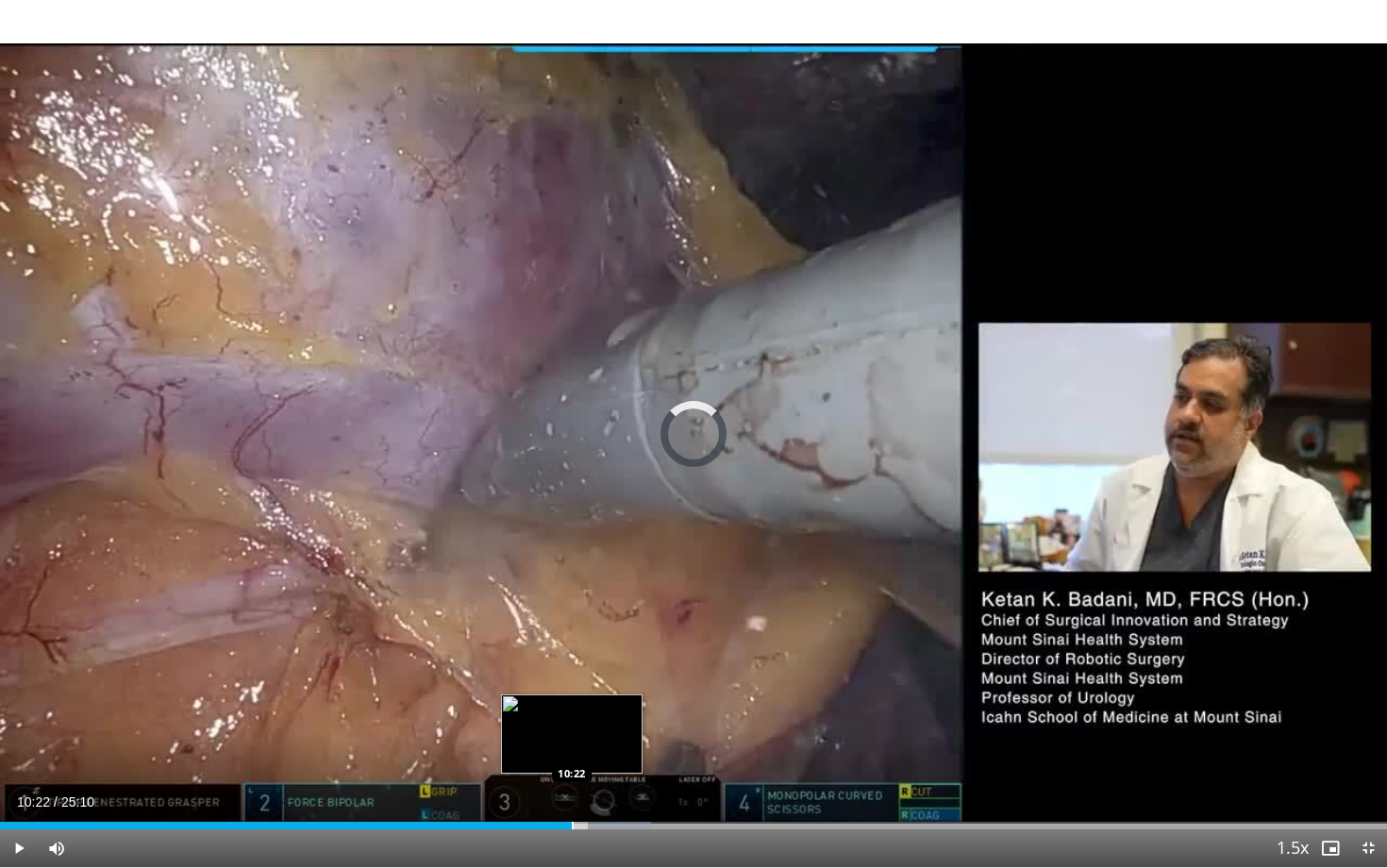 click at bounding box center [573, 826] 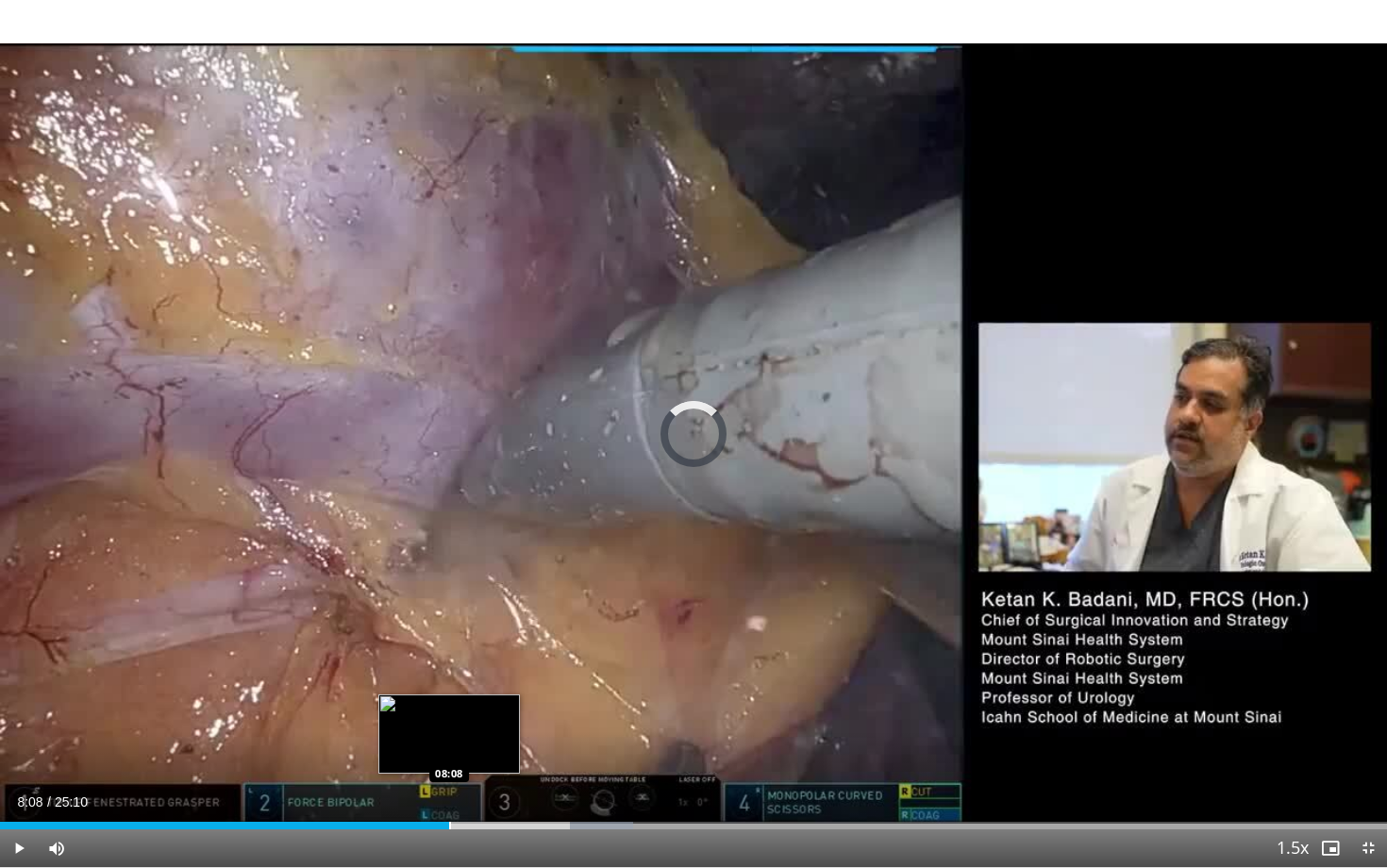 click on "Loaded :  45.62% 08:08 08:08" at bounding box center [694, 826] 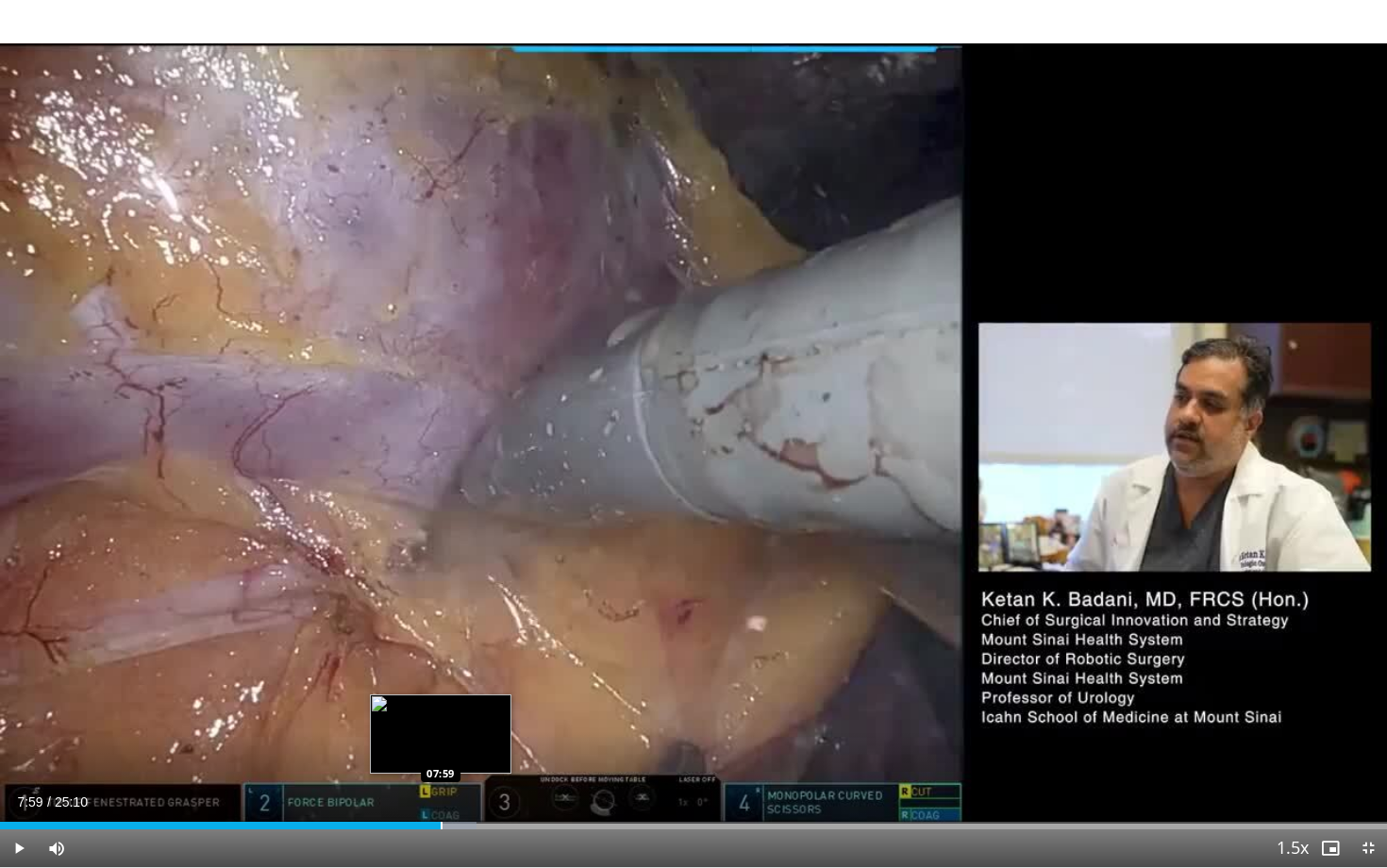 drag, startPoint x: 456, startPoint y: 823, endPoint x: 440, endPoint y: 823, distance: 16 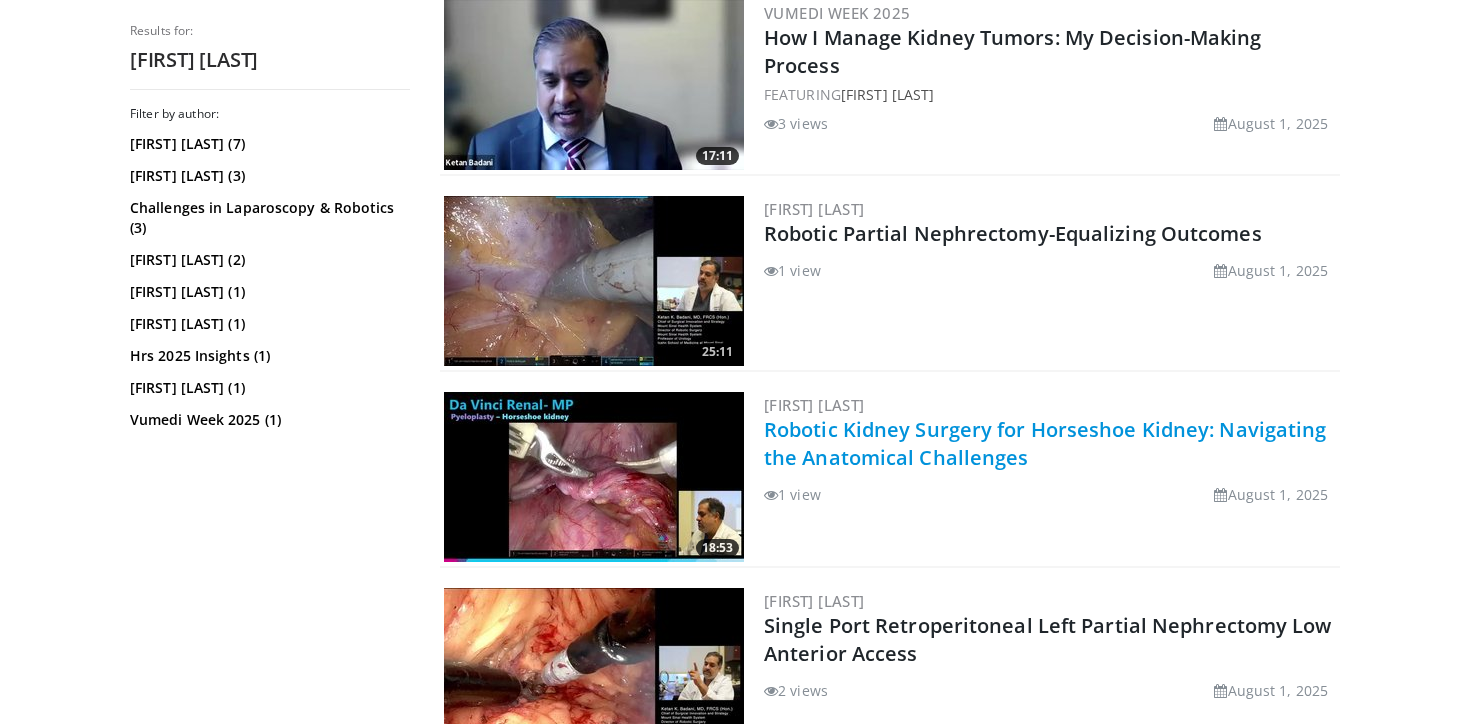 scroll, scrollTop: 405, scrollLeft: 0, axis: vertical 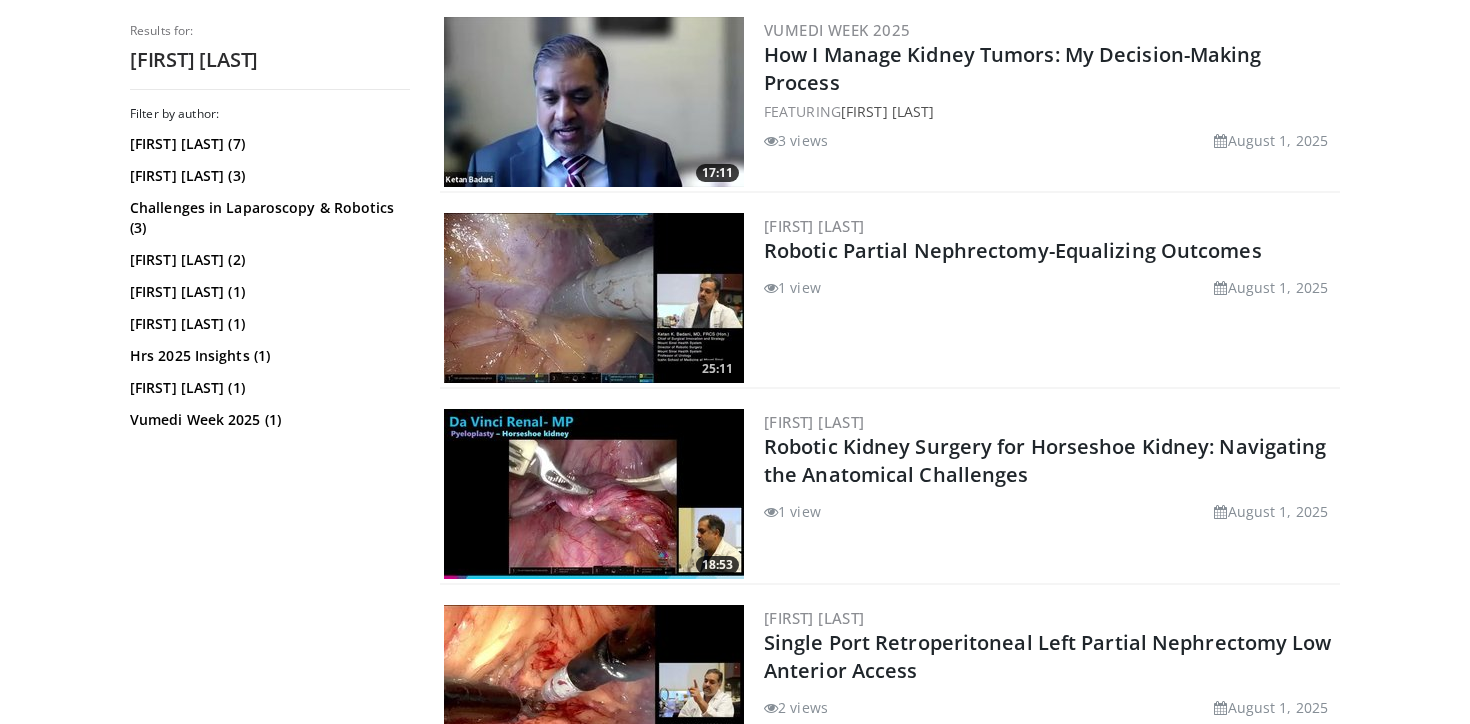click at bounding box center (594, 494) 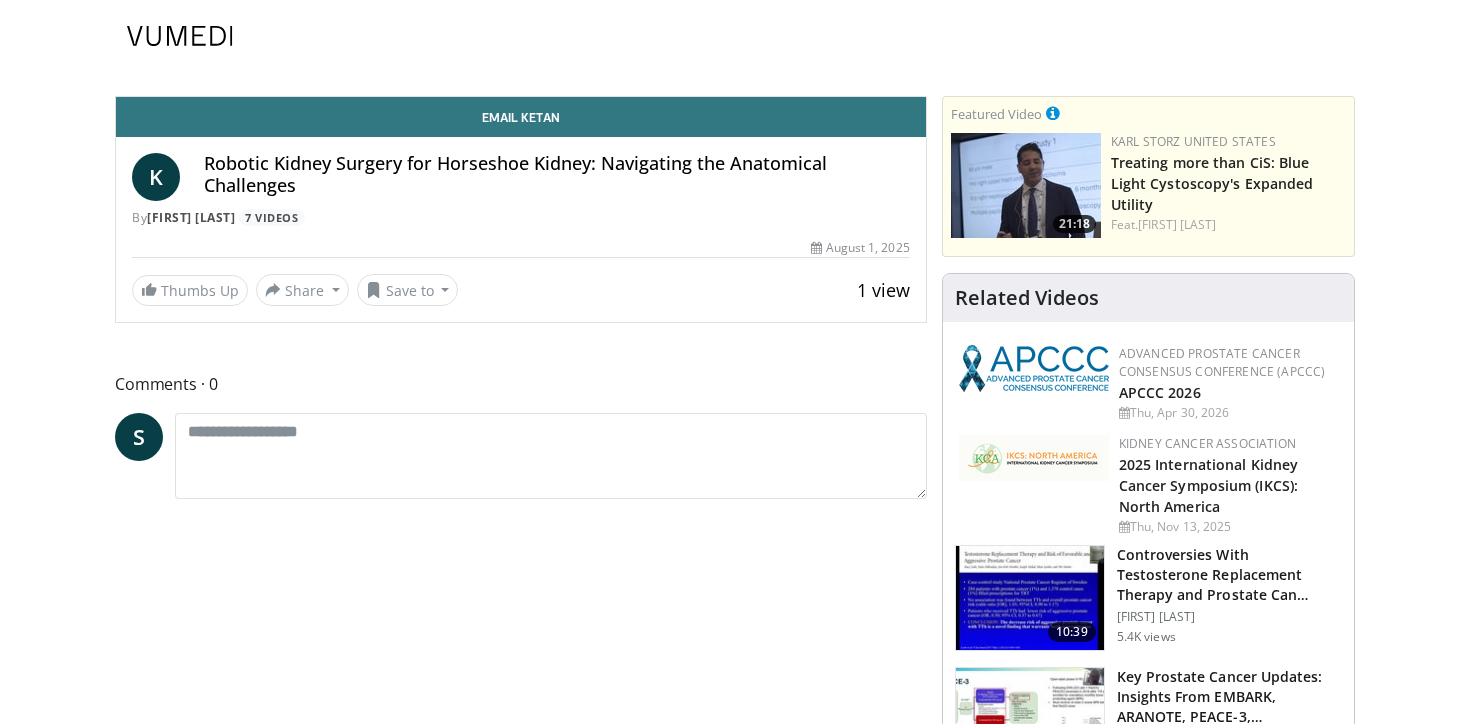 scroll, scrollTop: 0, scrollLeft: 0, axis: both 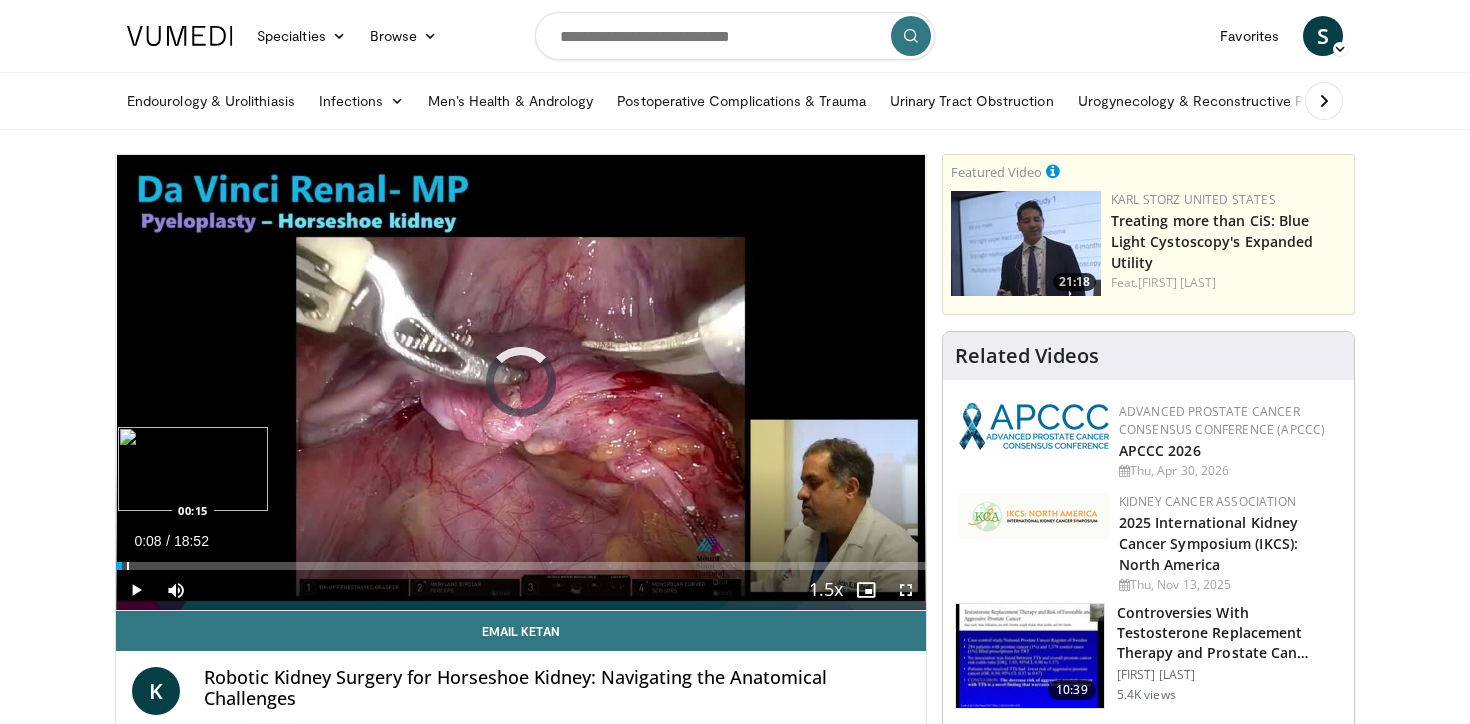 click at bounding box center (128, 566) 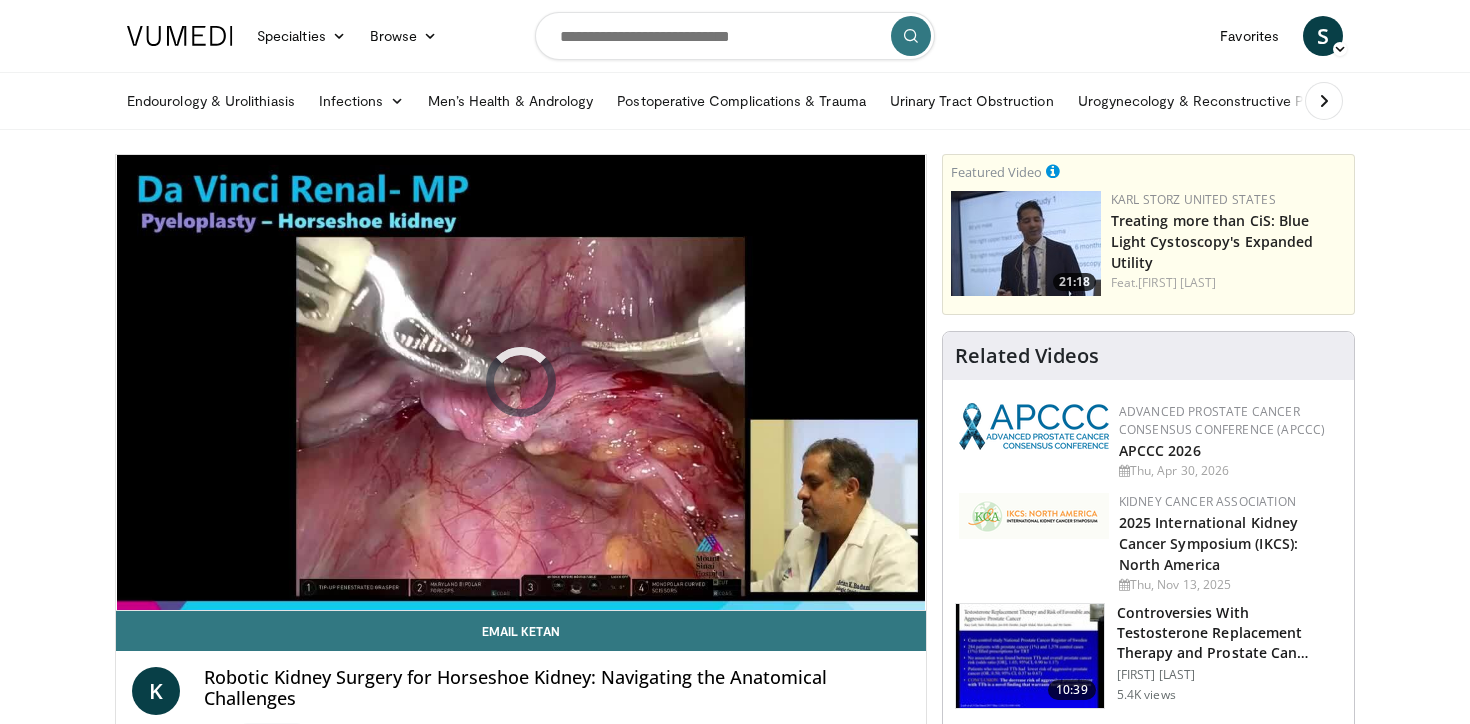 drag, startPoint x: 127, startPoint y: 562, endPoint x: 84, endPoint y: 562, distance: 43 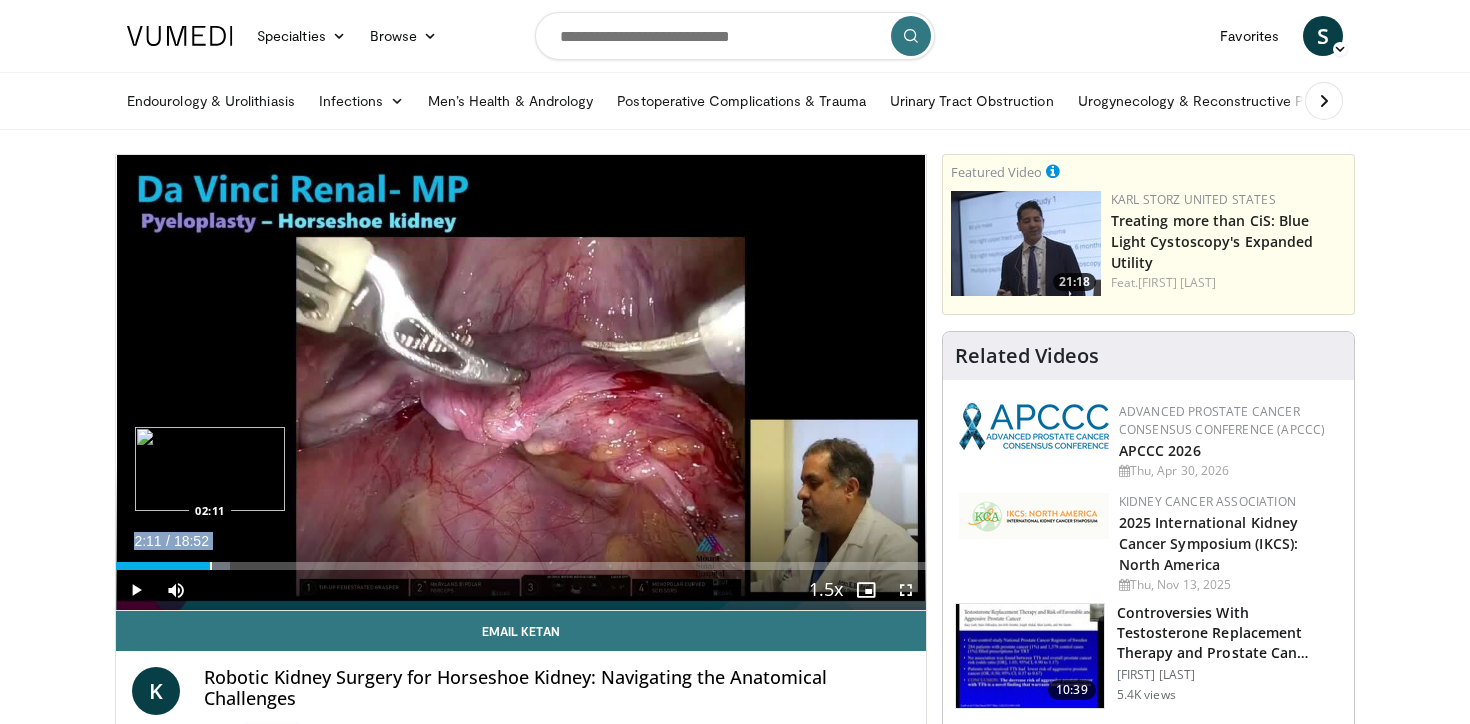 click at bounding box center [211, 566] 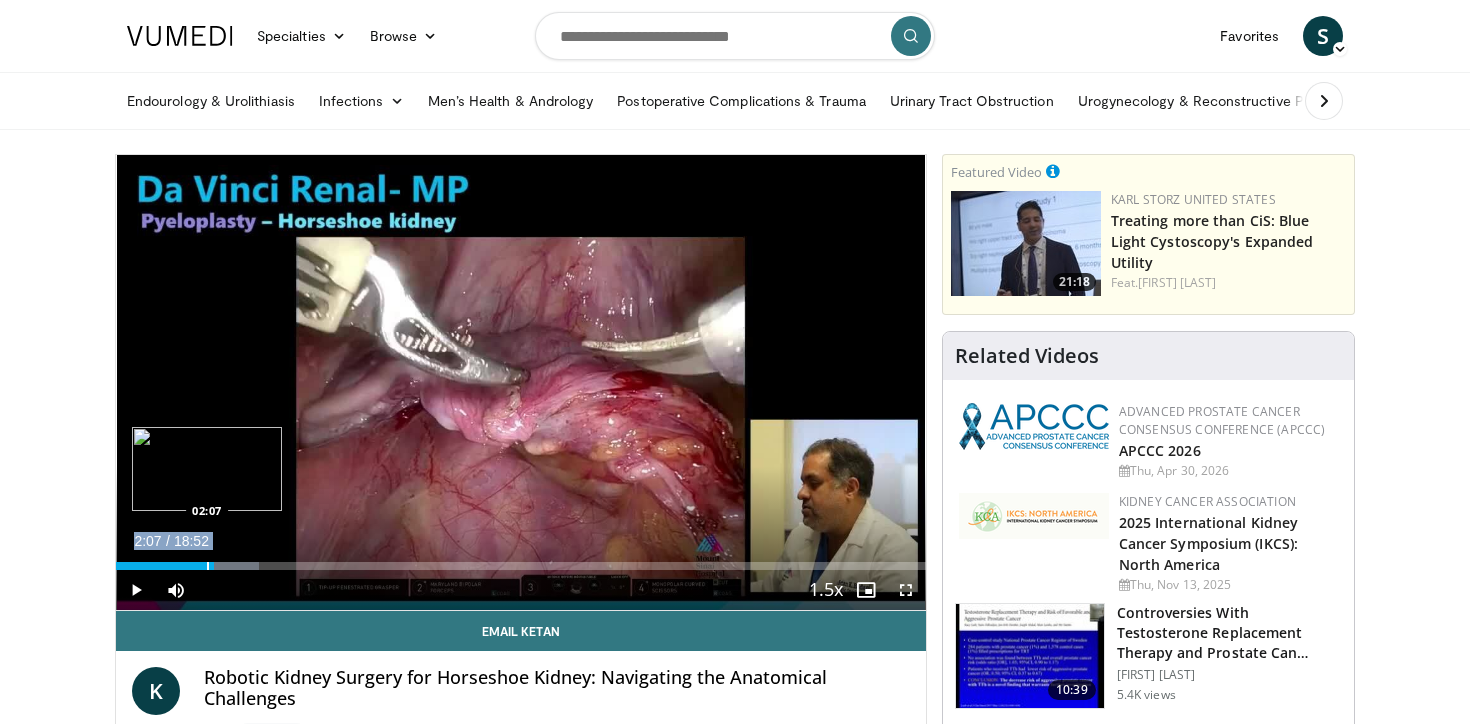click at bounding box center [208, 566] 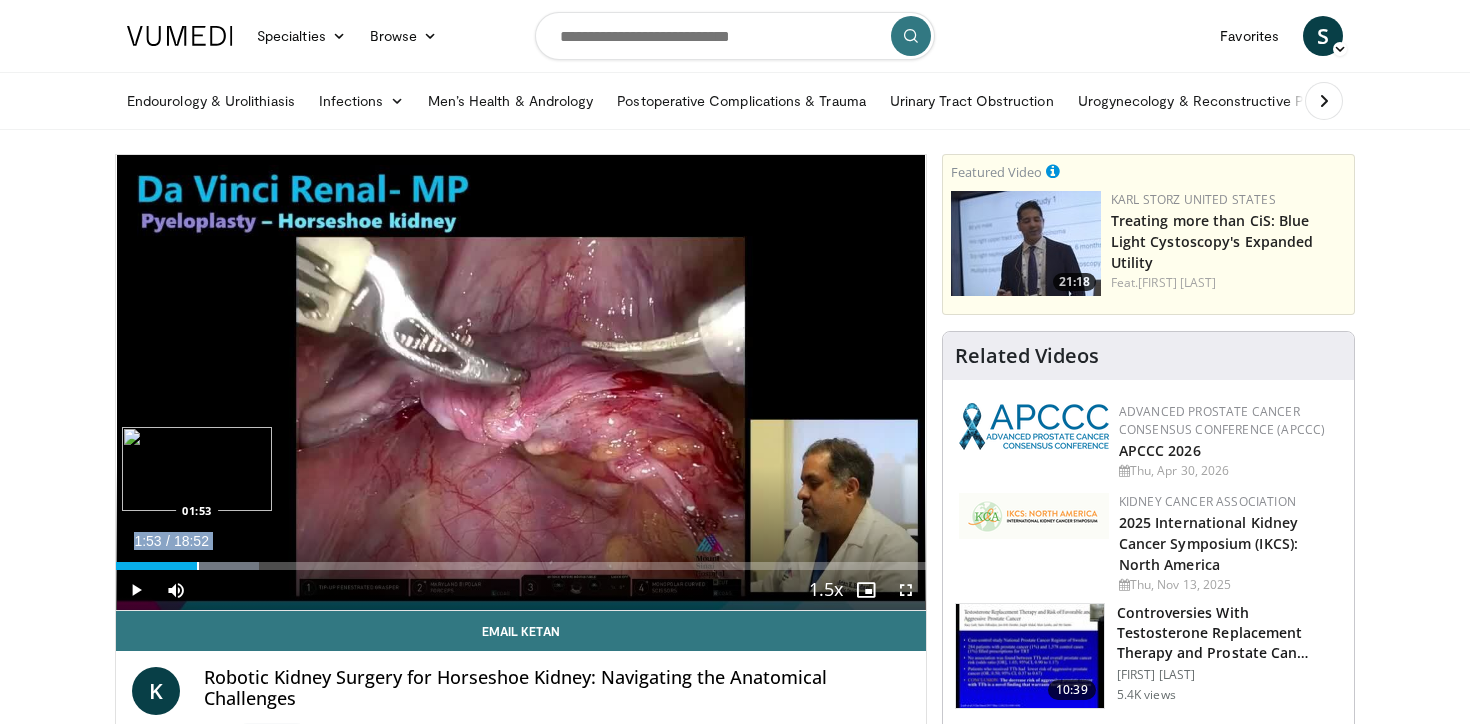 drag, startPoint x: 207, startPoint y: 566, endPoint x: 196, endPoint y: 565, distance: 11.045361 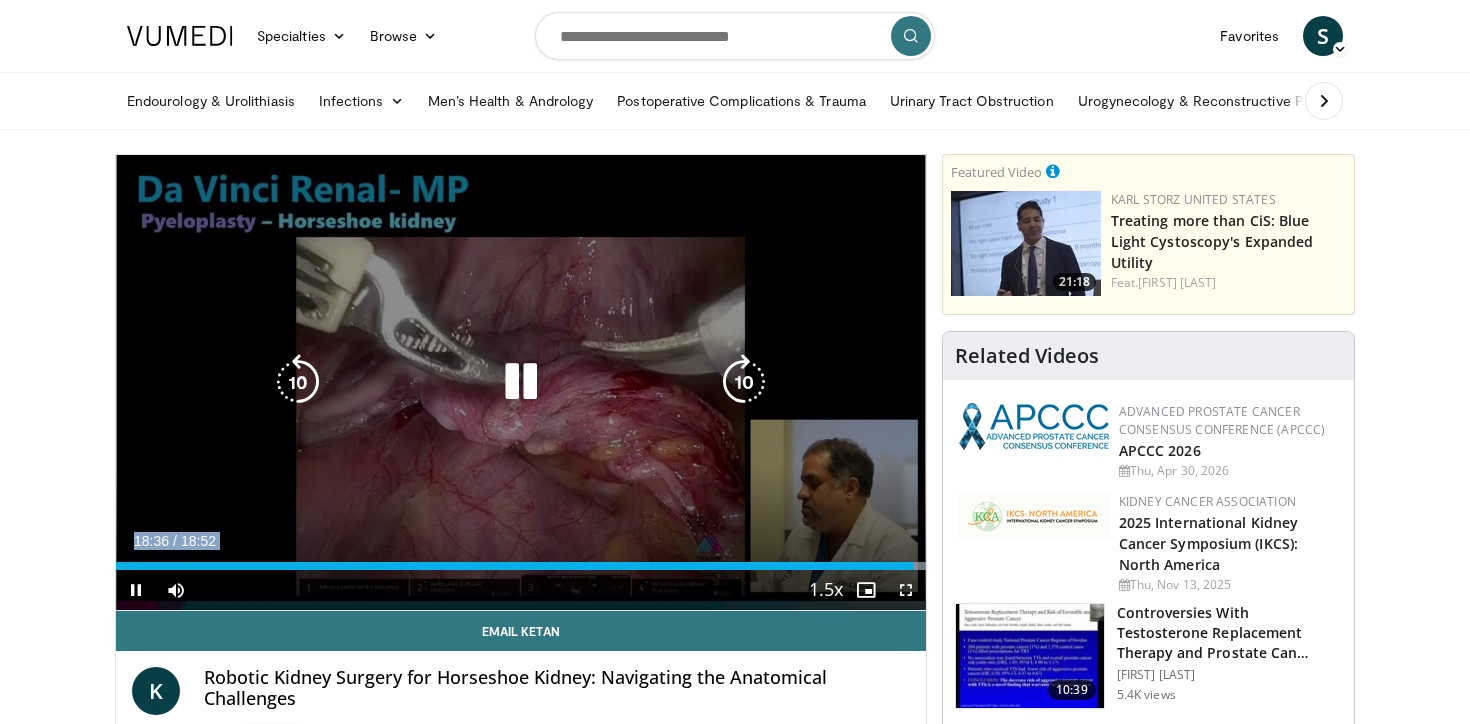 click at bounding box center (521, 382) 